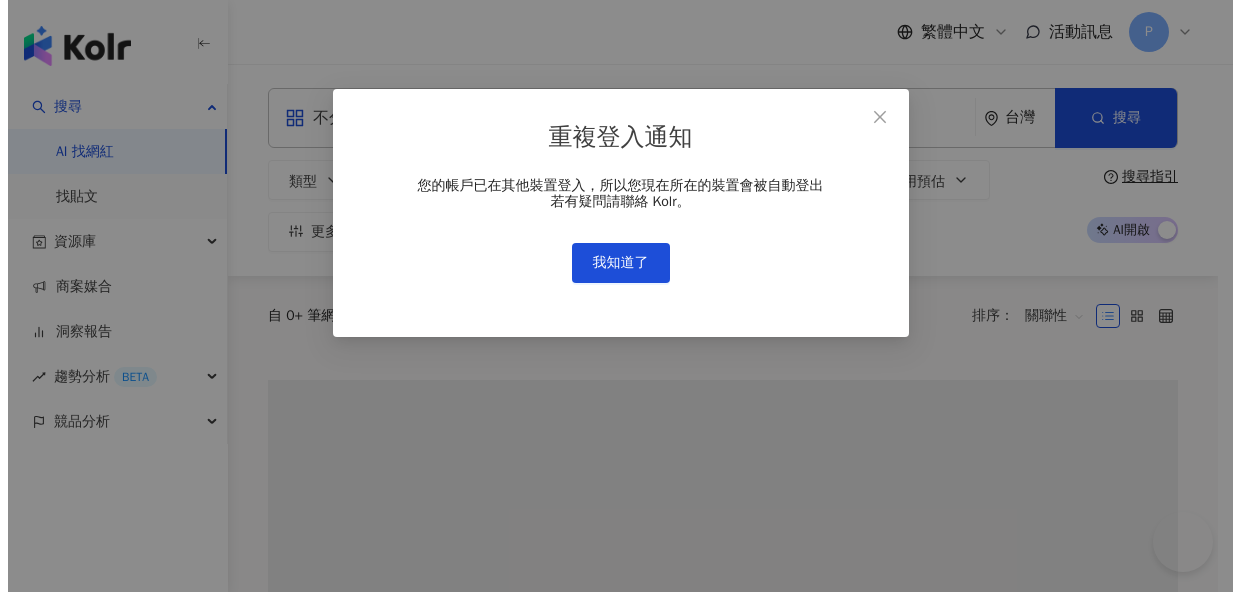 scroll, scrollTop: 0, scrollLeft: 0, axis: both 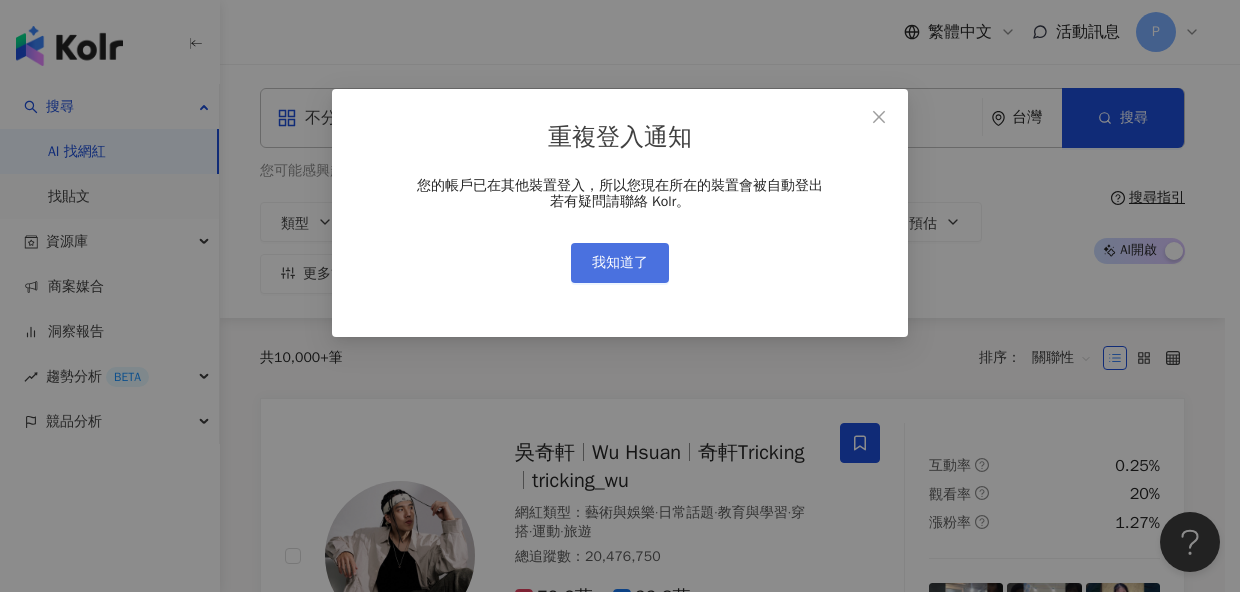 click on "我知道了" at bounding box center [620, 263] 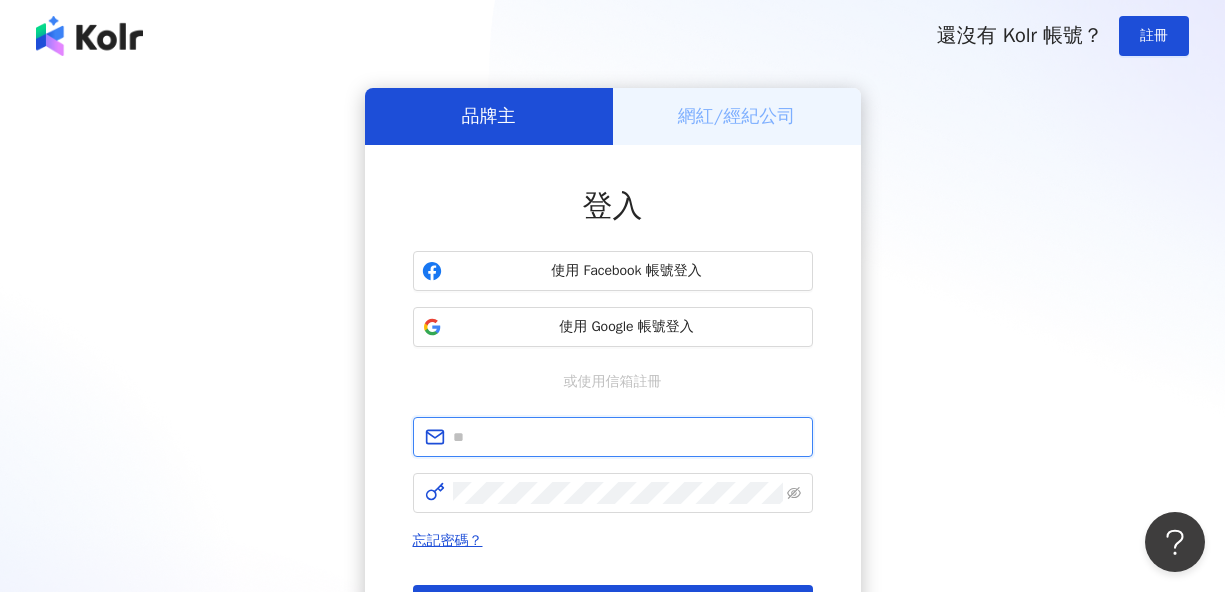 click at bounding box center [627, 437] 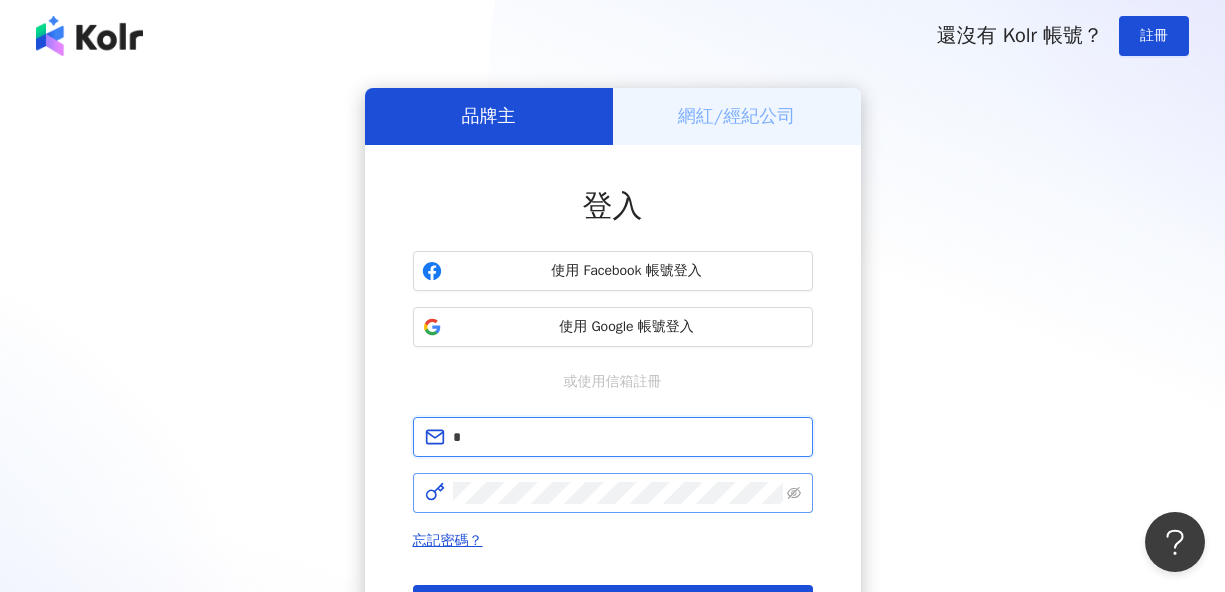 type on "**********" 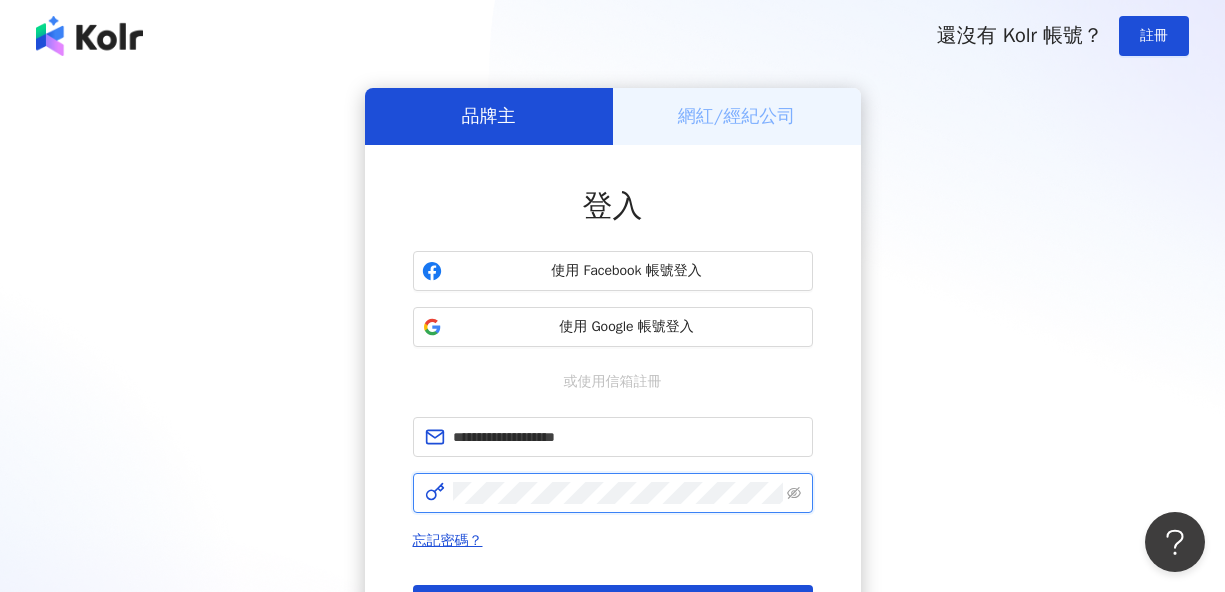 click on "登入" at bounding box center [613, 605] 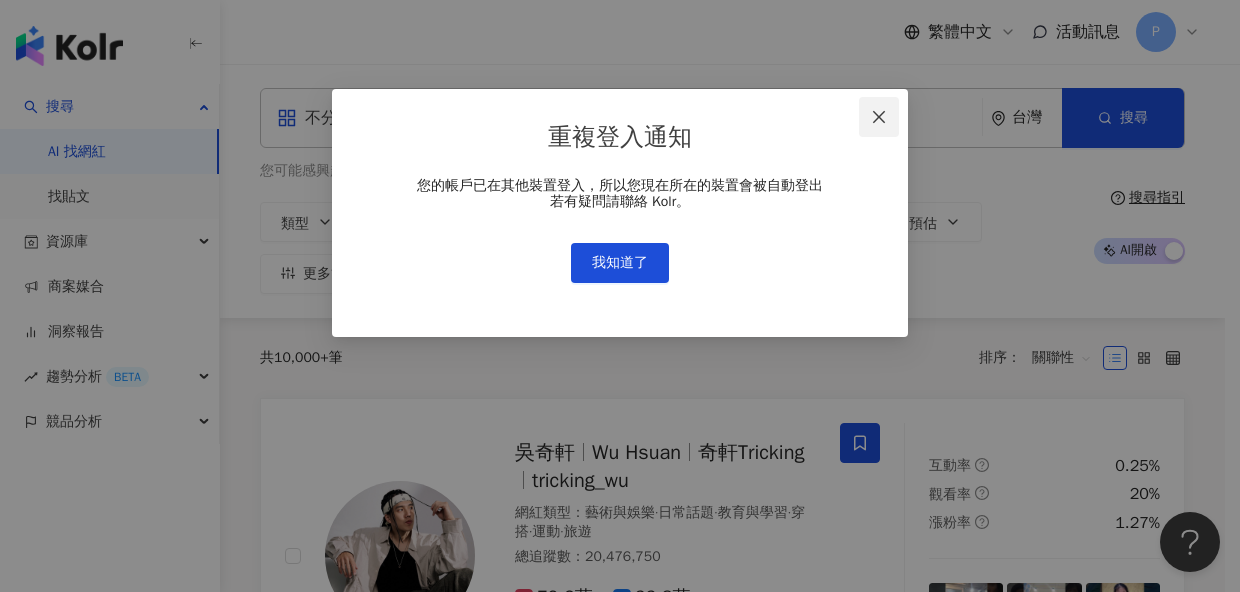 click 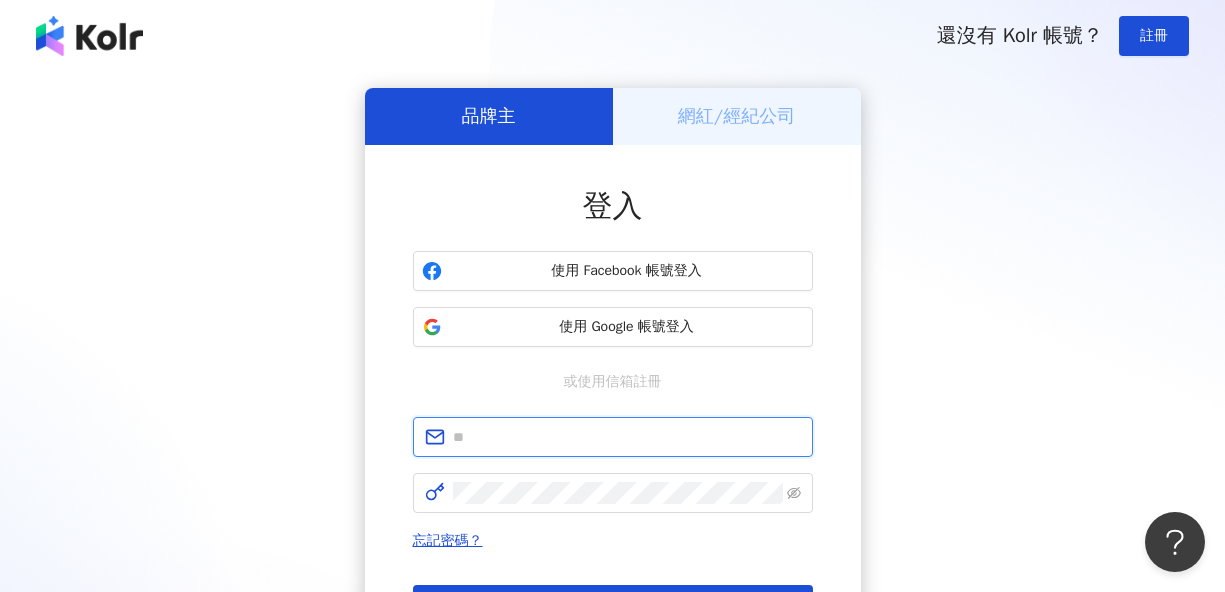 click at bounding box center [627, 437] 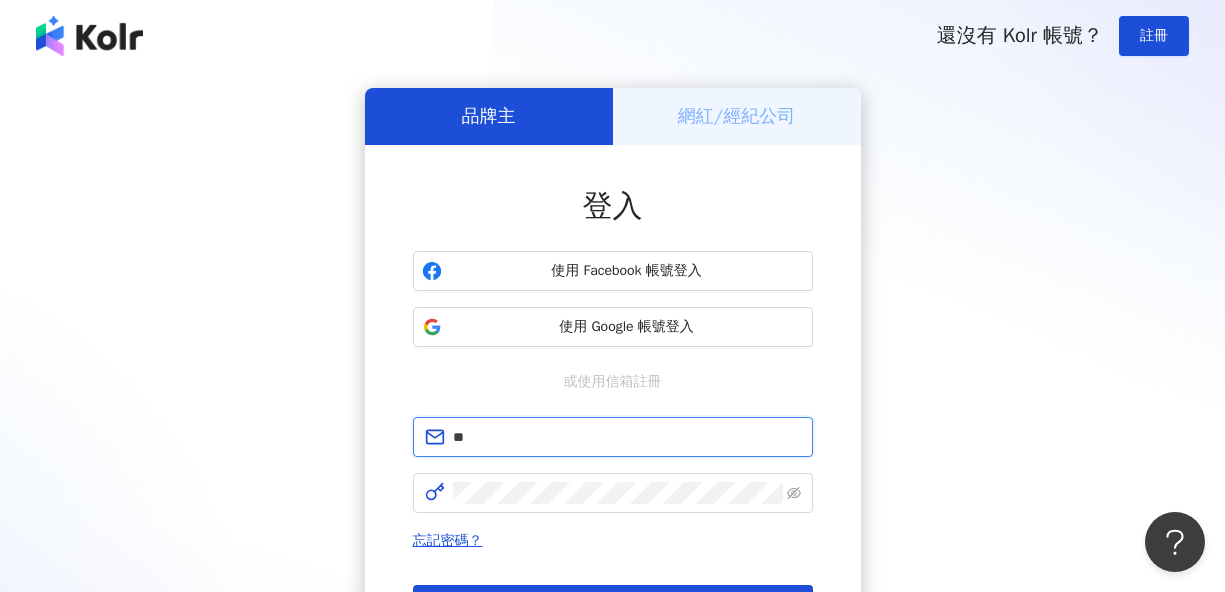 type on "*" 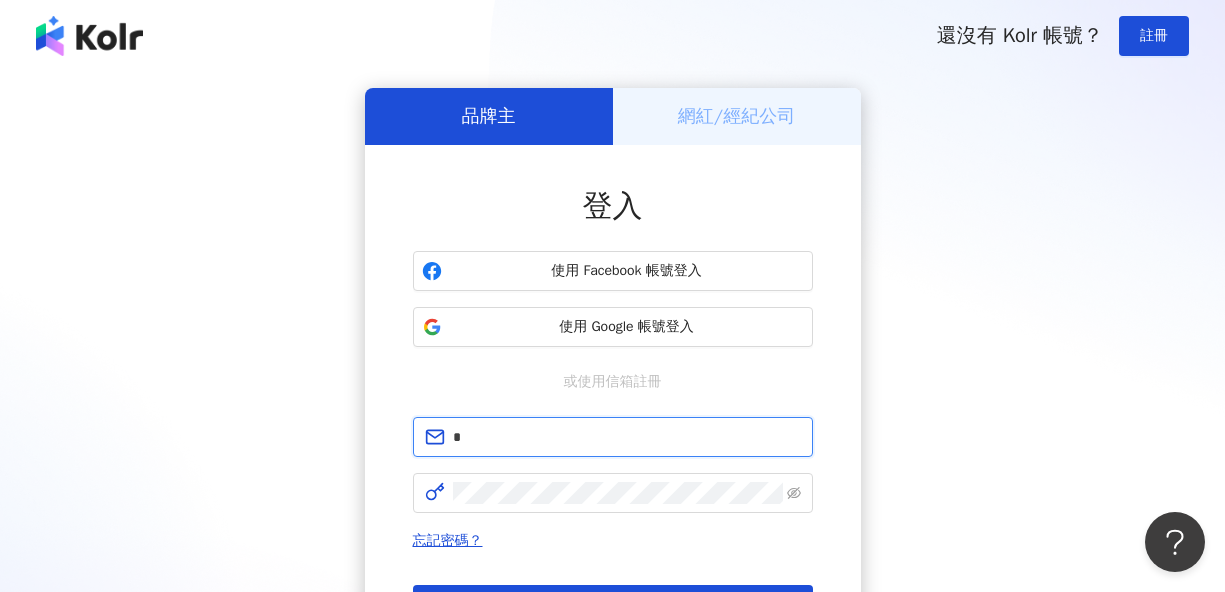 type on "**********" 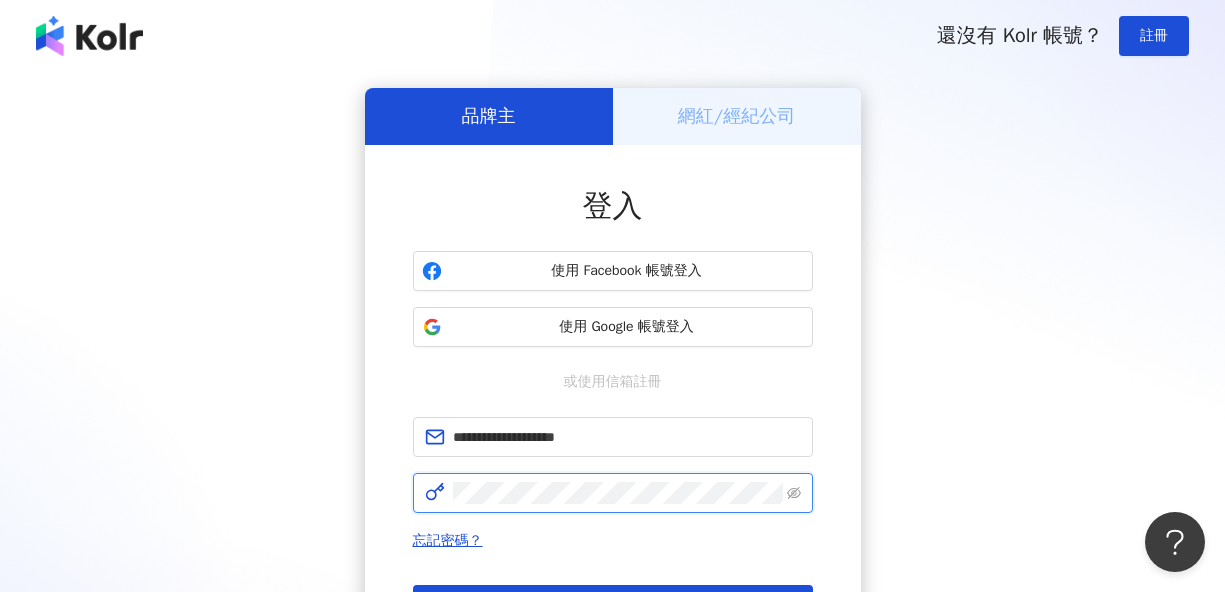 click on "登入" at bounding box center (613, 605) 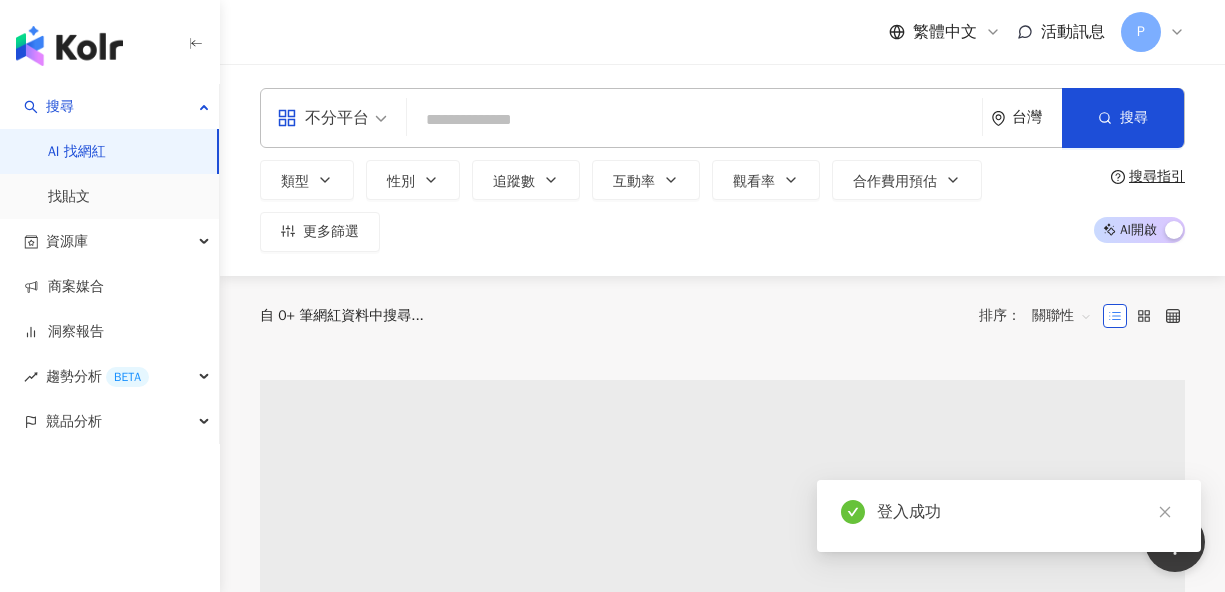 click at bounding box center [694, 120] 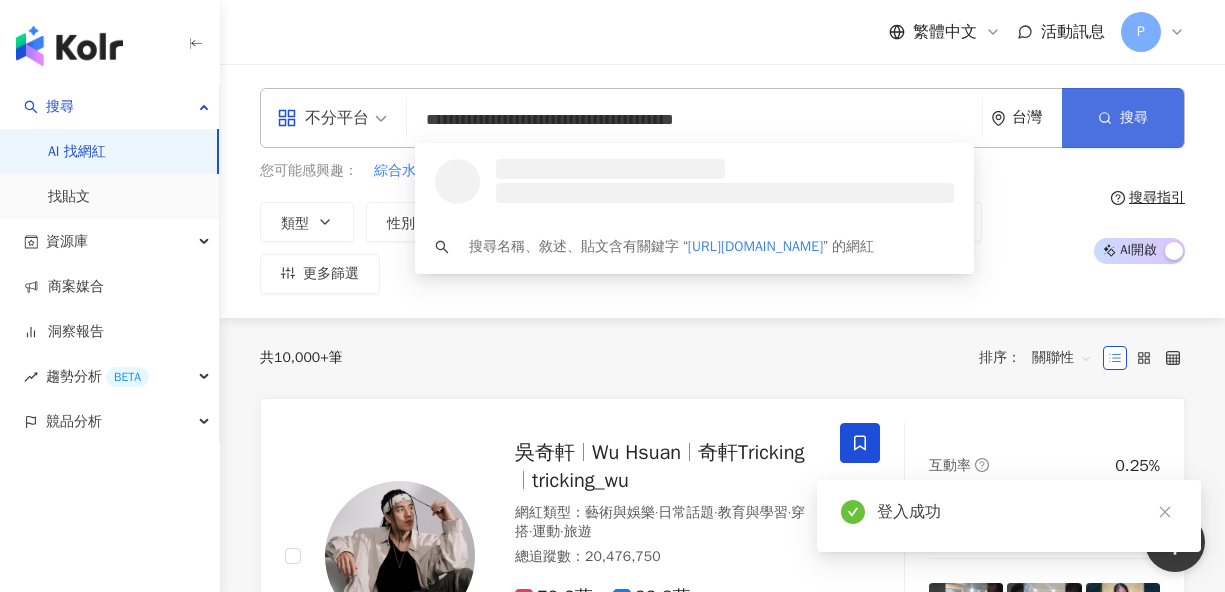 type on "**********" 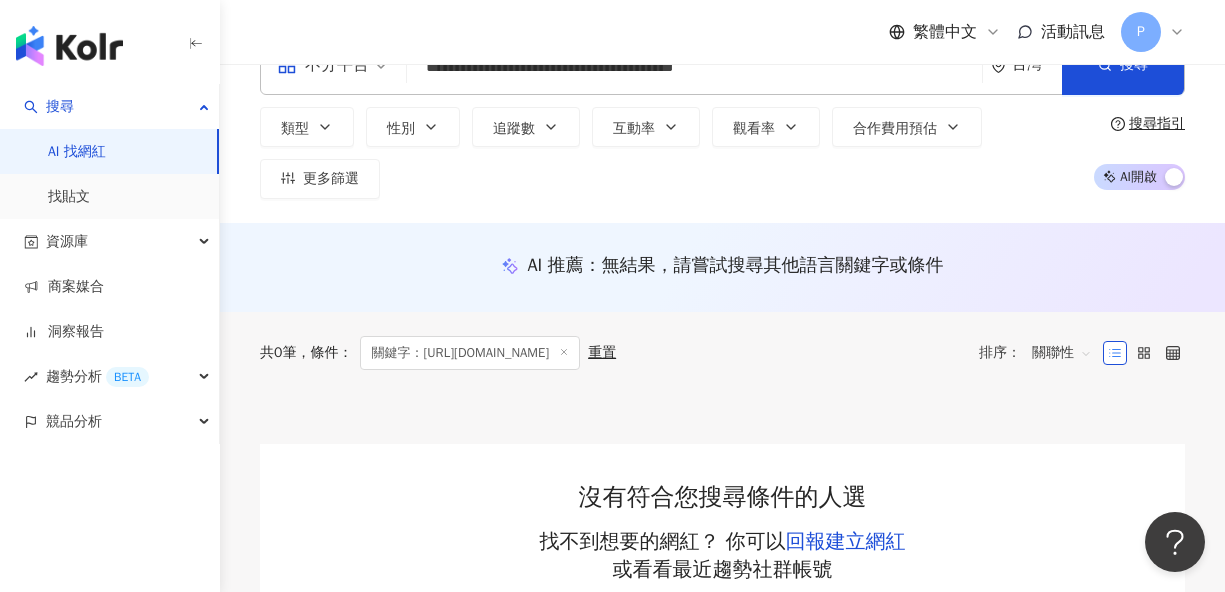 scroll, scrollTop: 0, scrollLeft: 0, axis: both 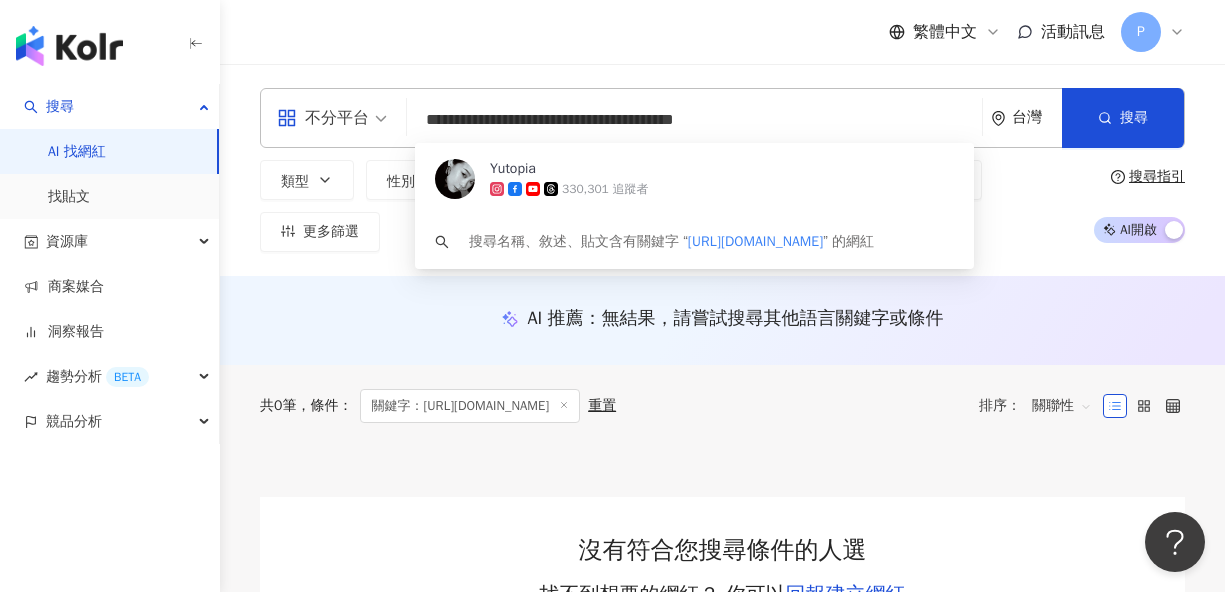drag, startPoint x: 813, startPoint y: 126, endPoint x: 354, endPoint y: 114, distance: 459.15683 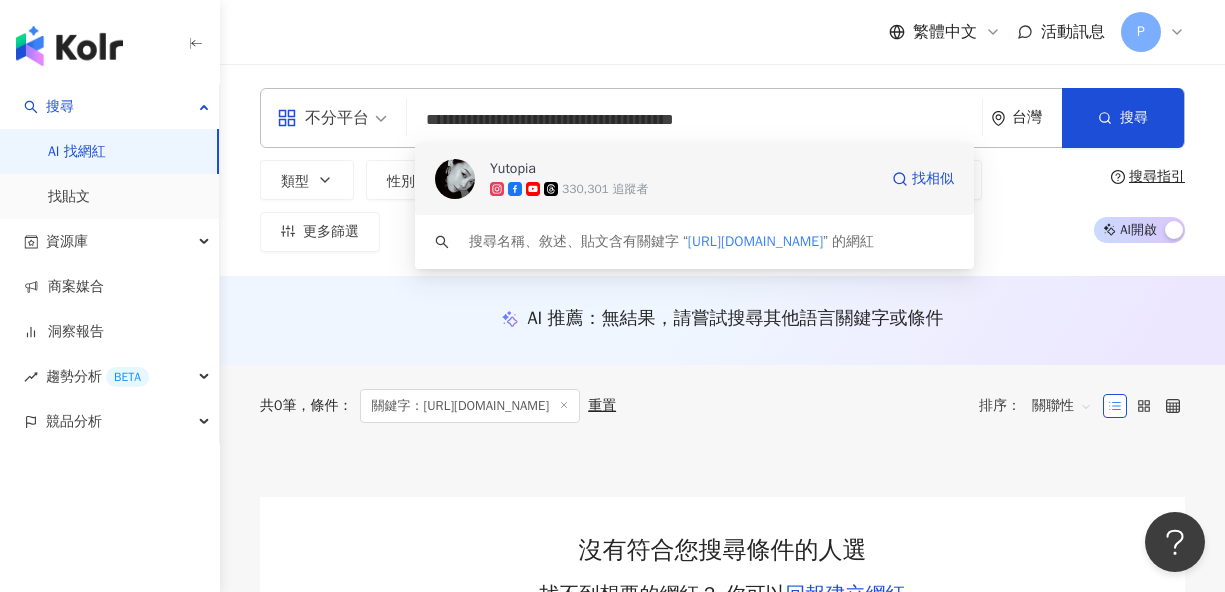 click on "Yutopia" at bounding box center [683, 169] 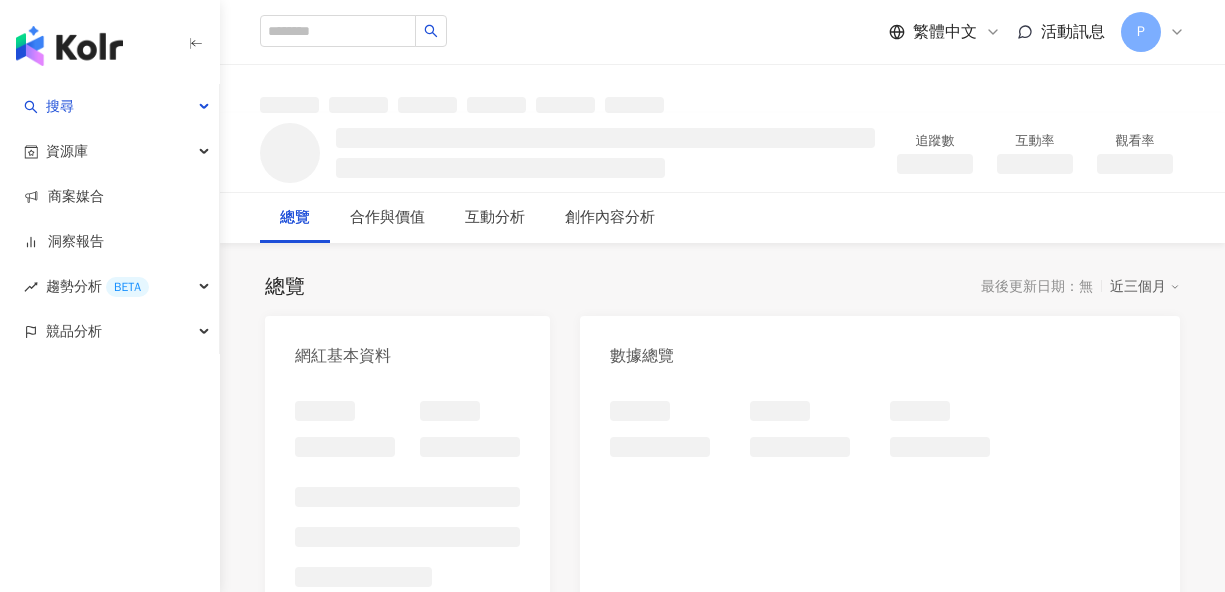 scroll, scrollTop: 0, scrollLeft: 0, axis: both 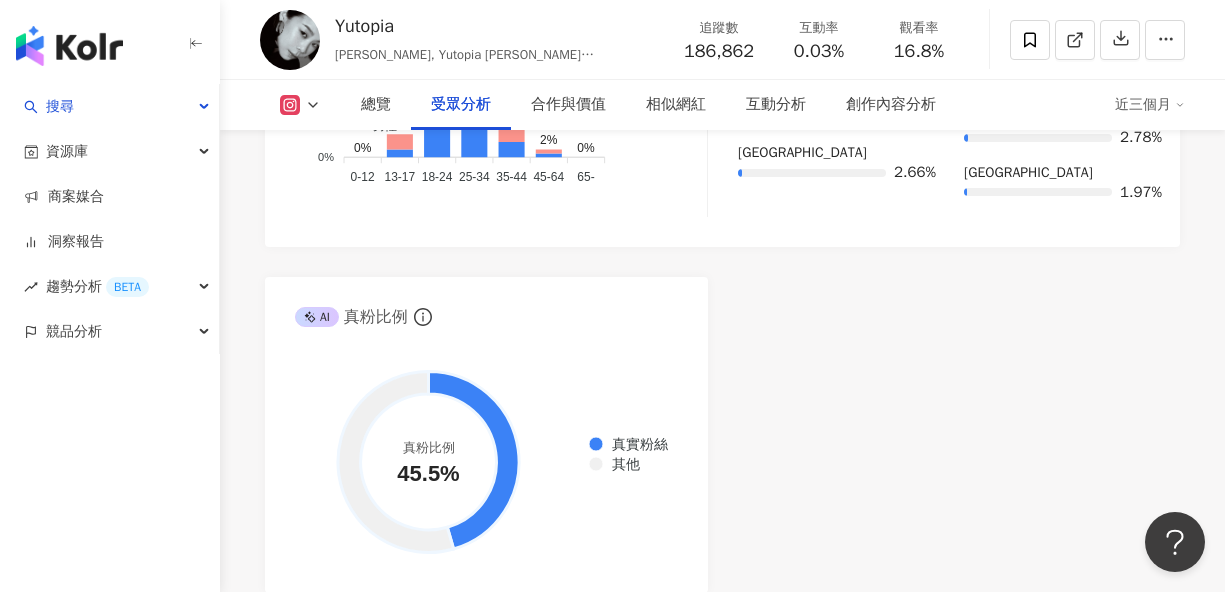click on "AI Instagram 受眾樣貌分析 受眾主要性別   女性 61% 受眾主要年齡   25-34 歲 45.4% 受眾年齡及性別分布 男性 女性 50% 50% 40% 40% 30% 30% 20% 20% 10% 10% 0% 0% 0% 6% 38% 45% 9% 2% 0% 0-12 0-12 13-17 13-17 18-24 18-24 25-34 25-34 35-44 35-44 45-64 45-64 65- 65- 受眾主要國家/地區   Taiwan 36.7% 受眾所在國家地區分布 受眾所在城市分布 Taiwan 36.7% Brazil 25.6% United States 4.75% China 3.34% Italy 2.66% Xinyi District 16.7% São Paulo 4.27% Xitun District 3.99% Kaohsiung 2.78% Rio de Janeiro 1.97% AI 真粉比例 真實粉絲 其他 真粉比例 45.5%" at bounding box center (722, 142) 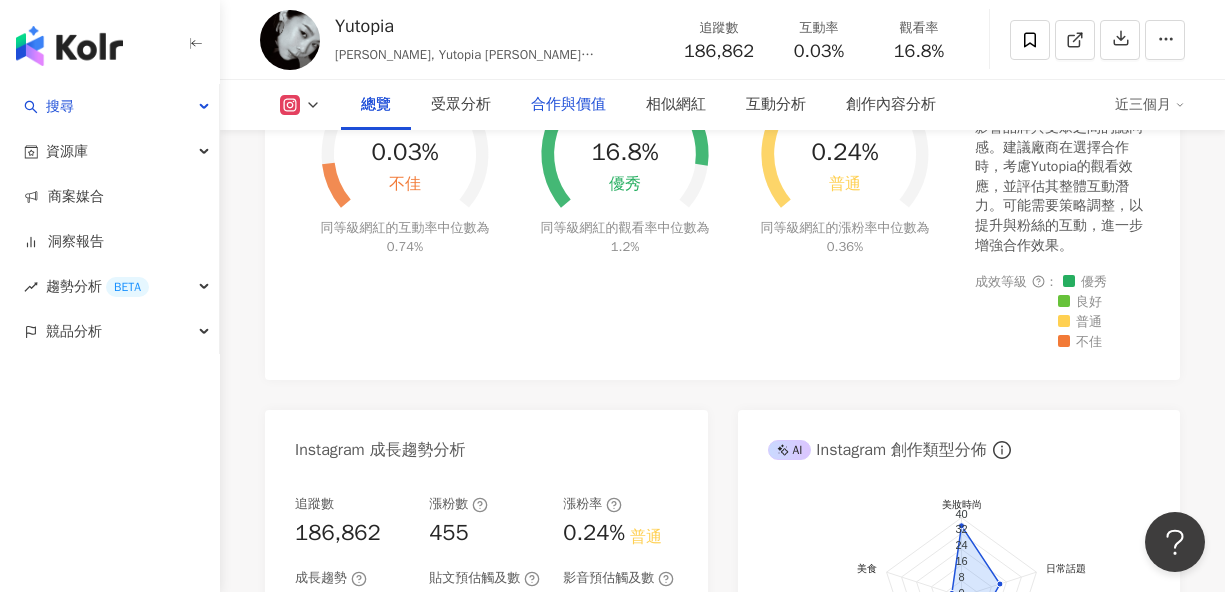 scroll, scrollTop: 1042, scrollLeft: 0, axis: vertical 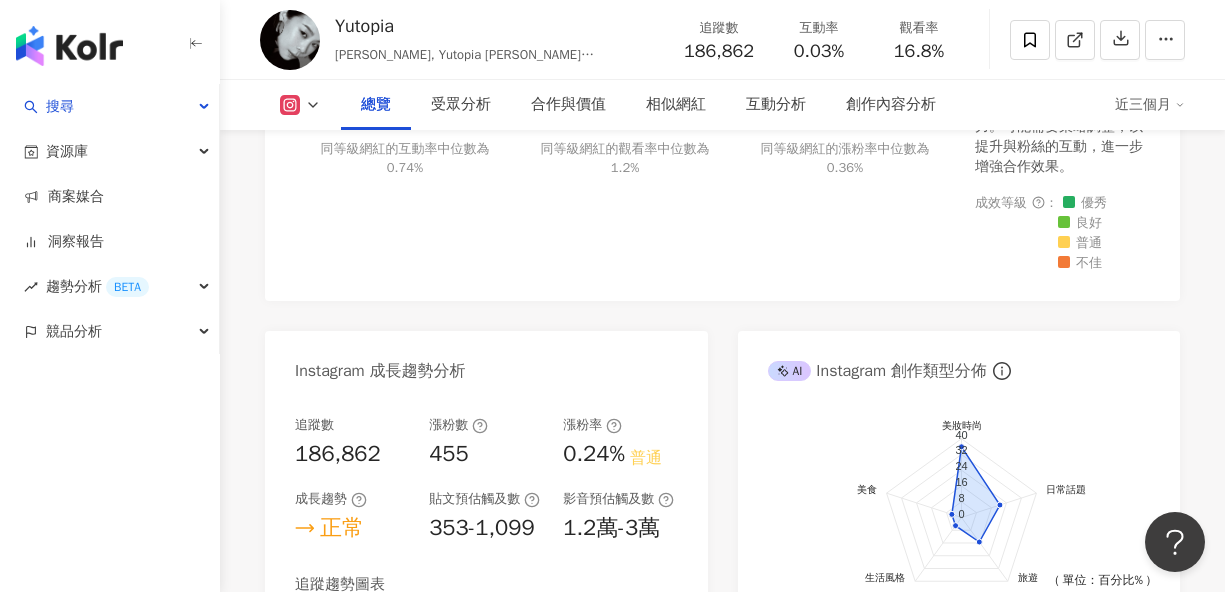 click at bounding box center (300, 105) 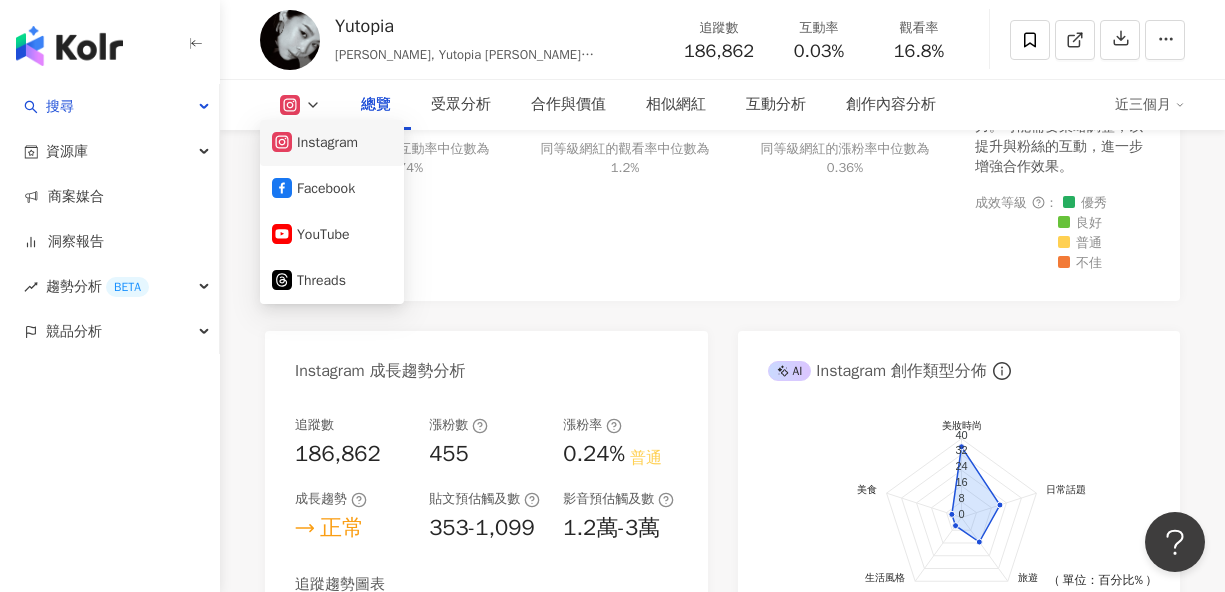 click on "Instagram" at bounding box center [332, 143] 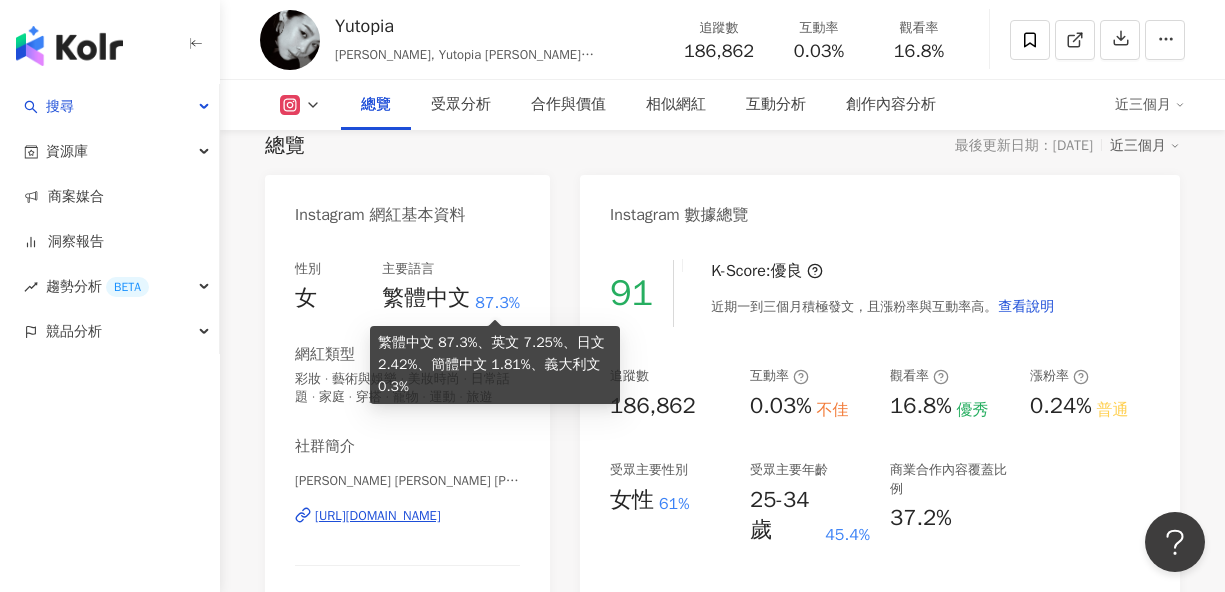 scroll, scrollTop: 331, scrollLeft: 0, axis: vertical 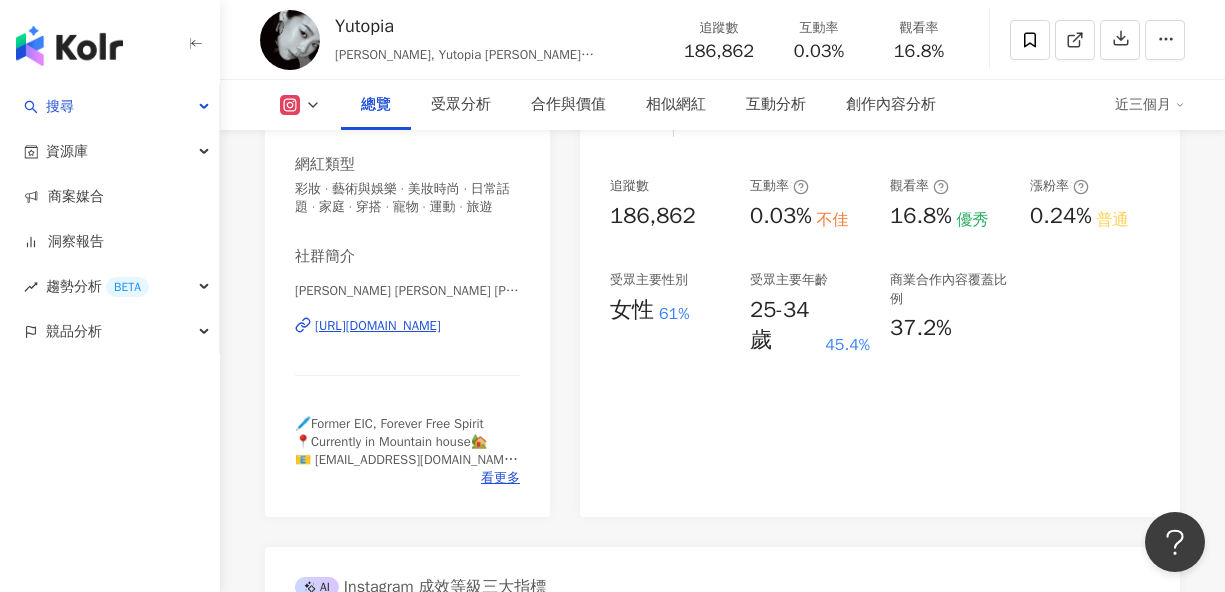 click on "https://www.instagram.com/yulee_yutopia/" at bounding box center (378, 326) 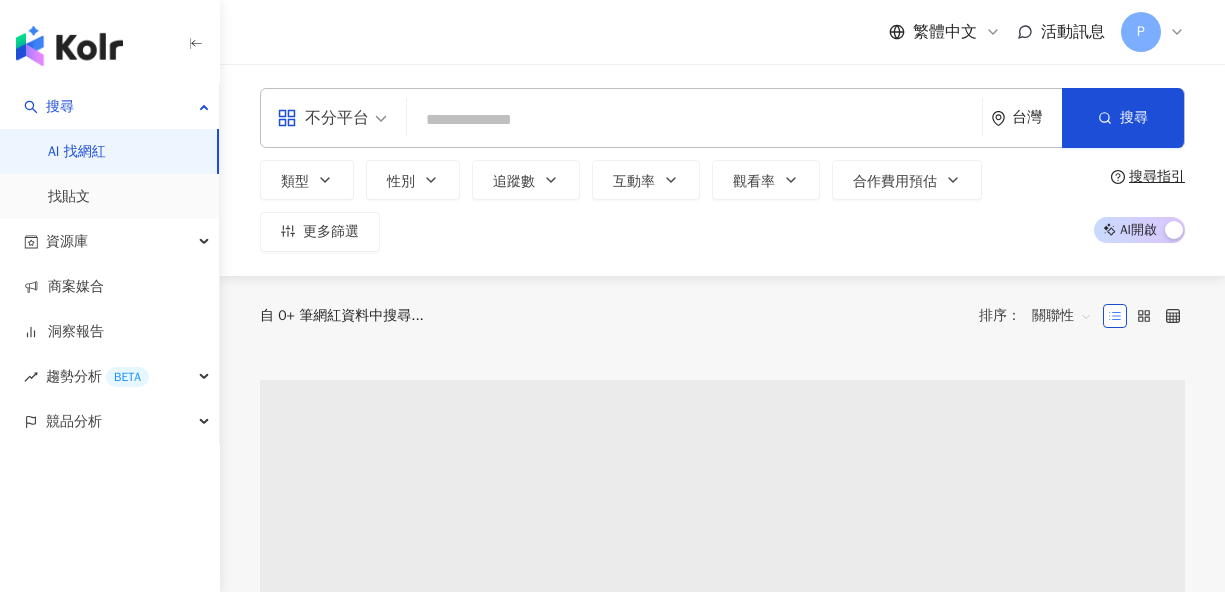 scroll, scrollTop: 0, scrollLeft: 0, axis: both 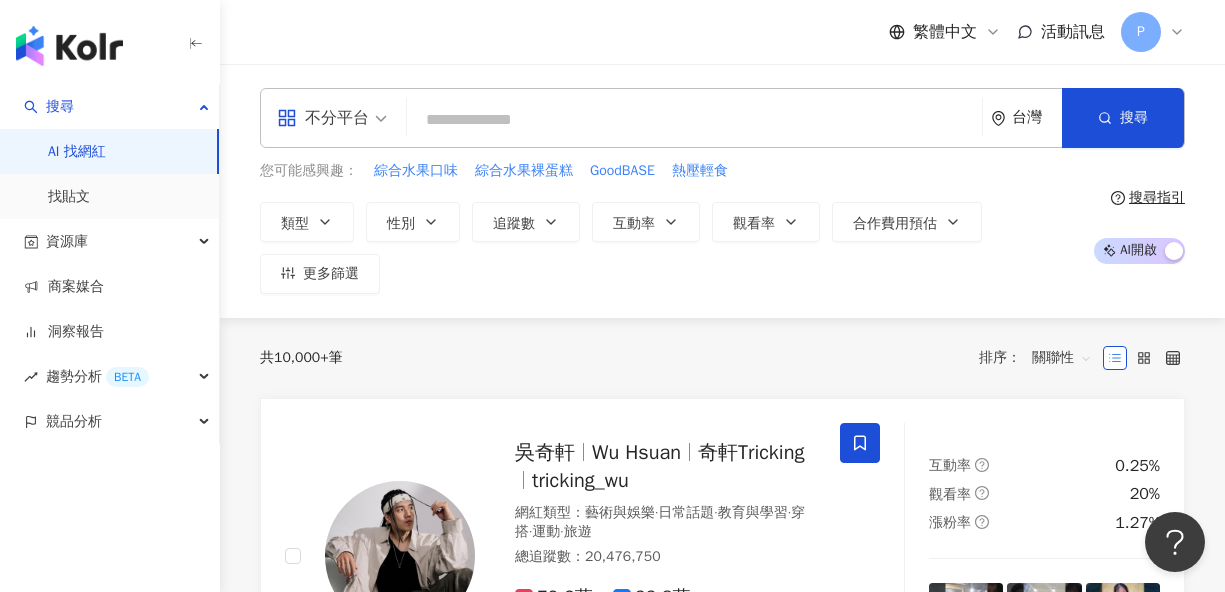 paste on "**********" 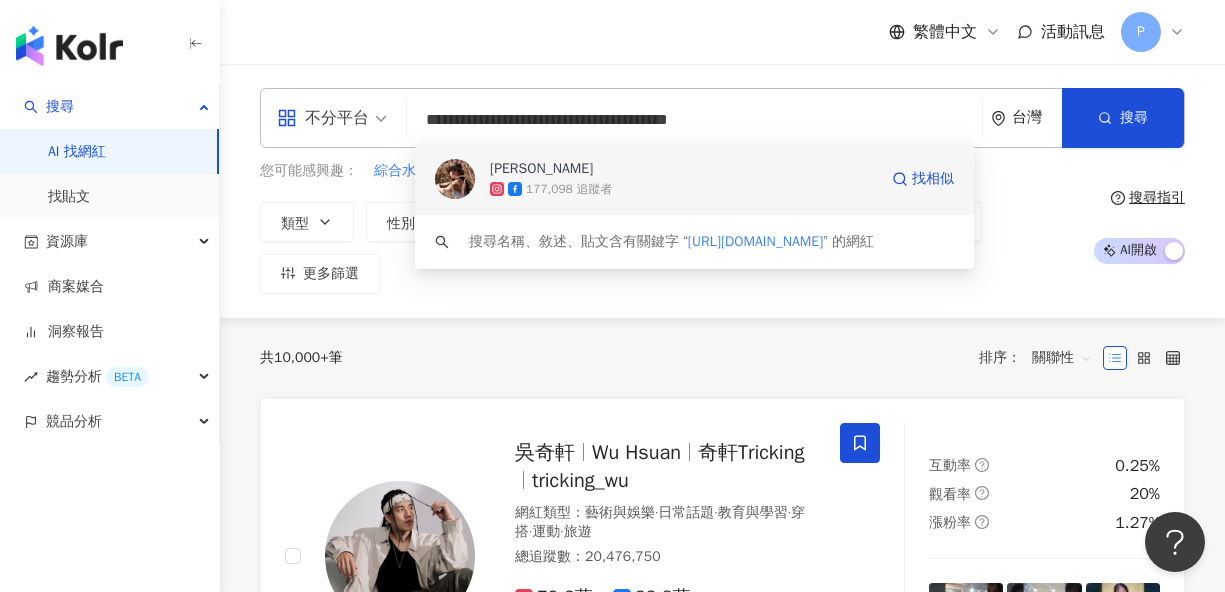 click on "[PERSON_NAME]" at bounding box center (683, 169) 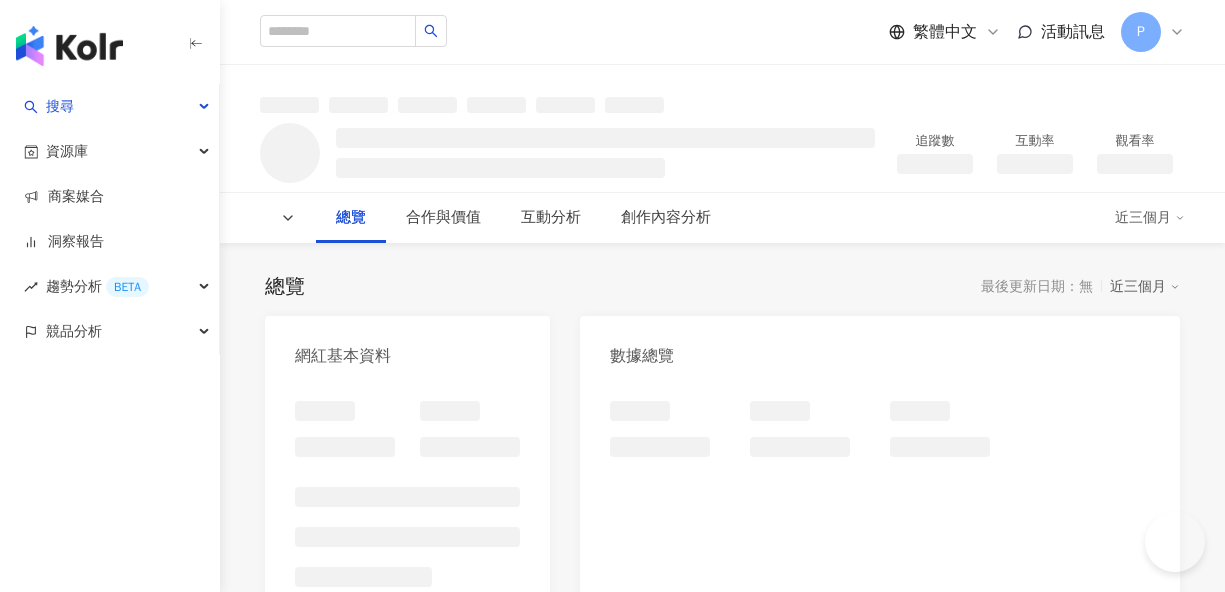 scroll, scrollTop: 0, scrollLeft: 0, axis: both 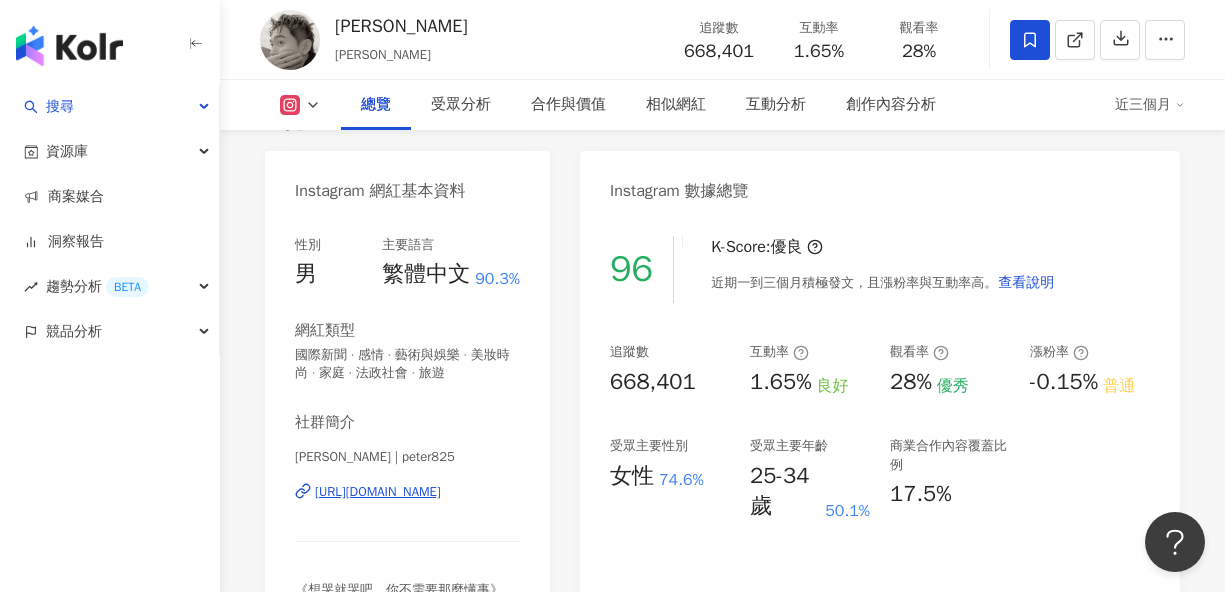 click on "[URL][DOMAIN_NAME]" at bounding box center [378, 492] 